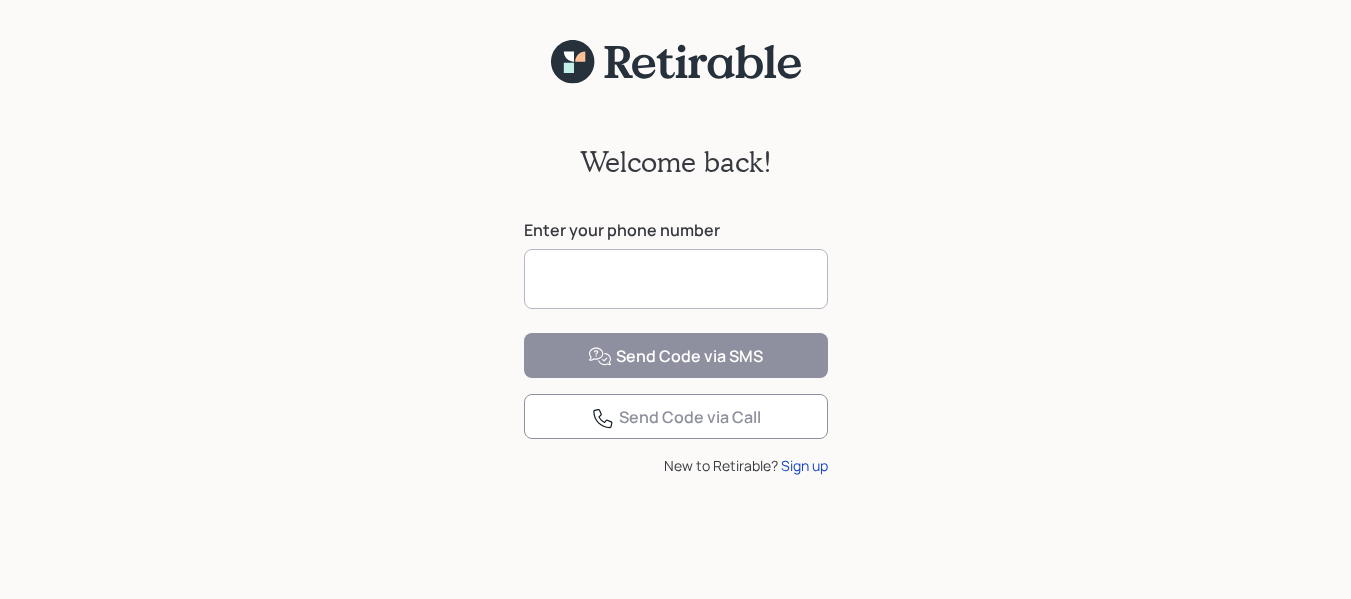 scroll, scrollTop: 0, scrollLeft: 0, axis: both 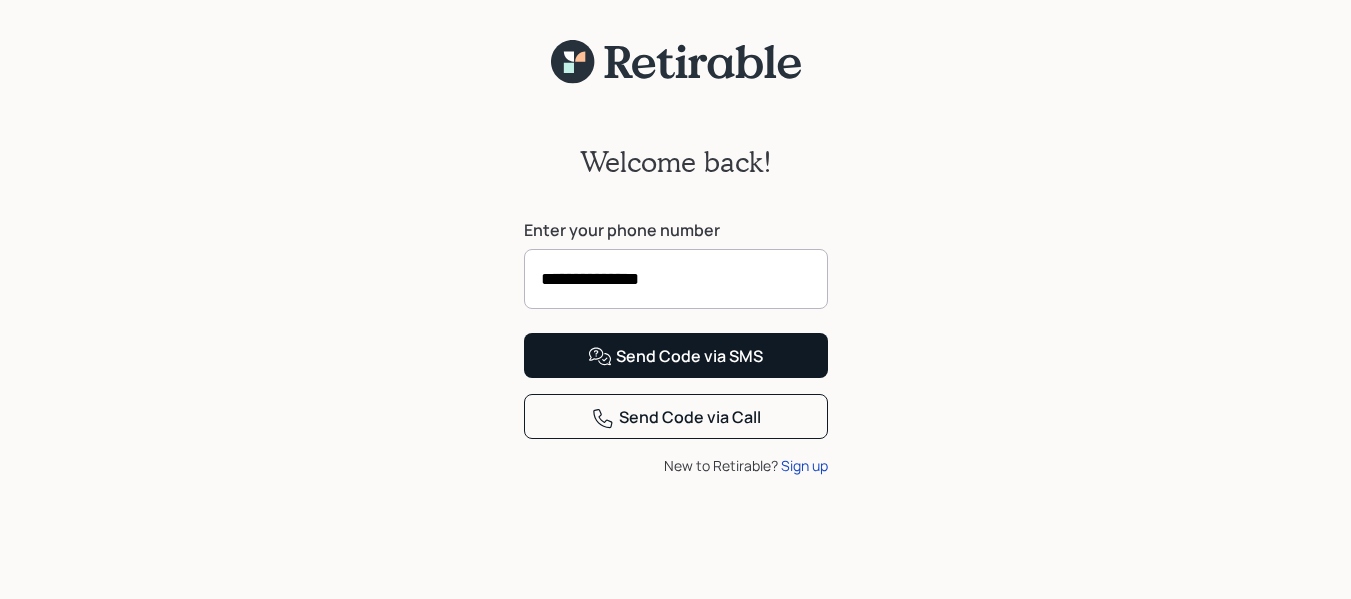 type on "**********" 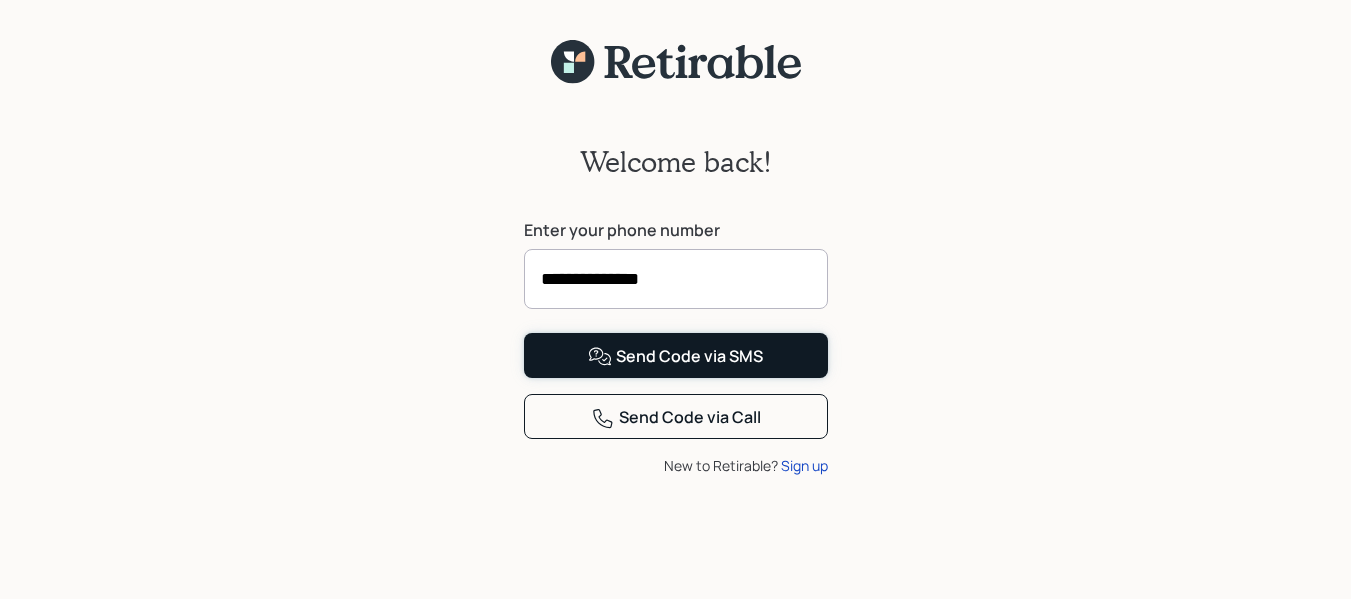 click on "Send Code via SMS" at bounding box center (675, 357) 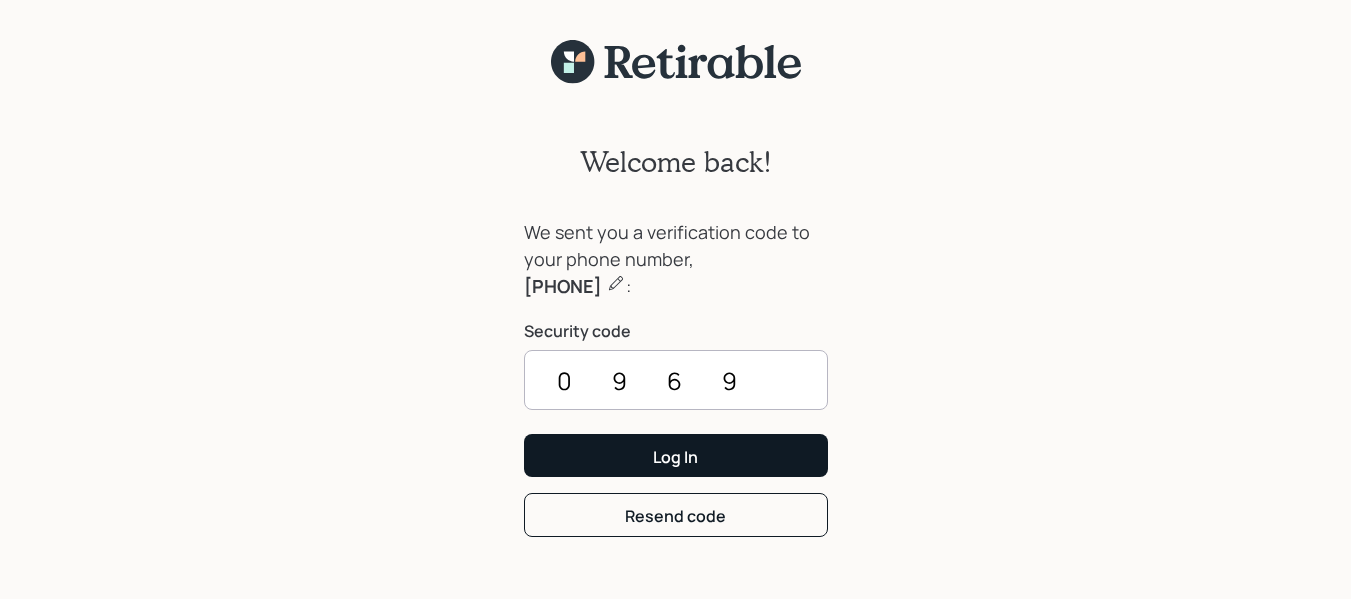 type on "0969" 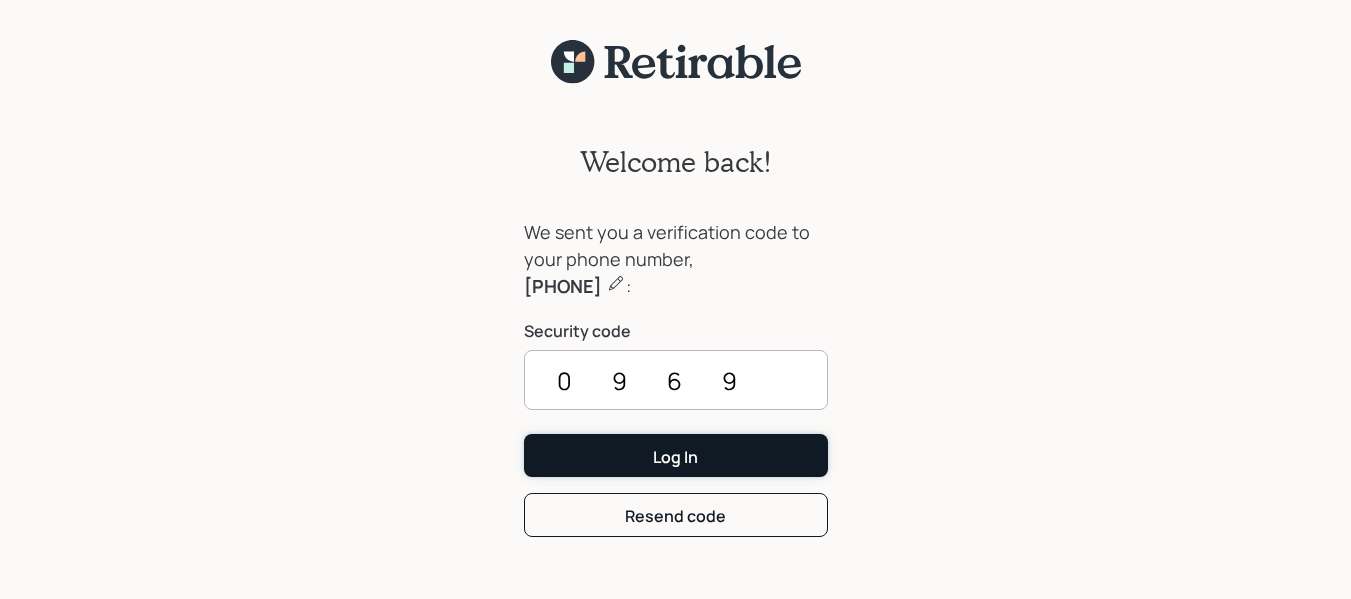 click on "Log In" at bounding box center (676, 455) 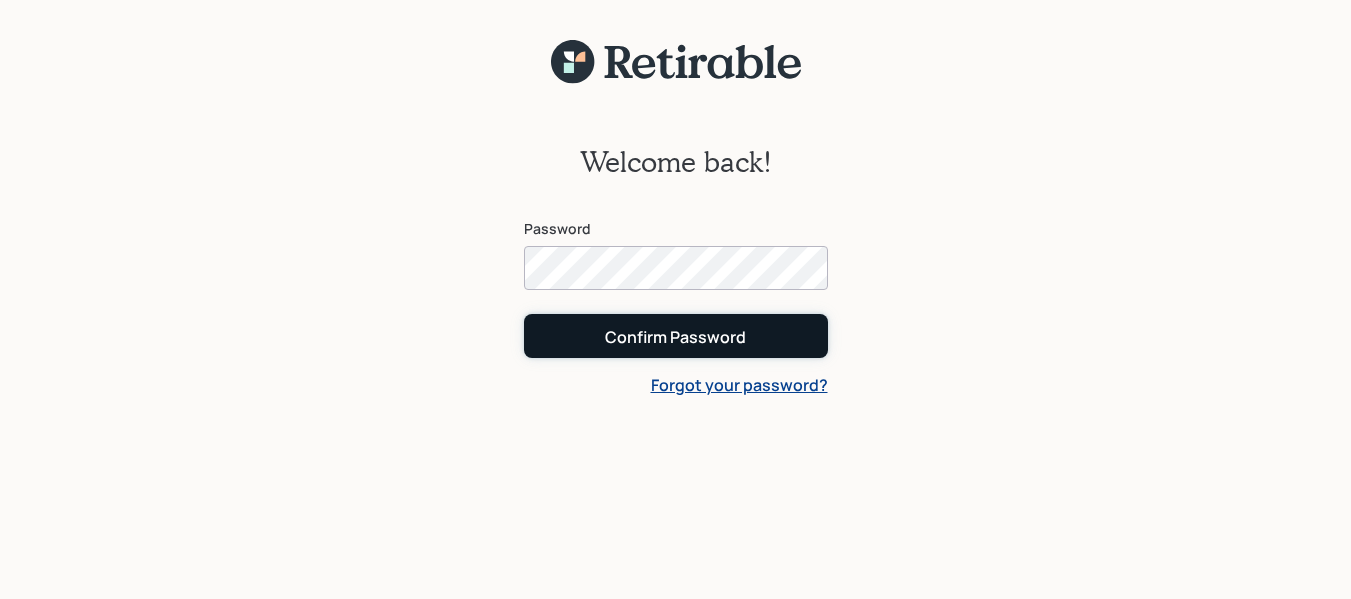 click on "Confirm Password" at bounding box center (676, 335) 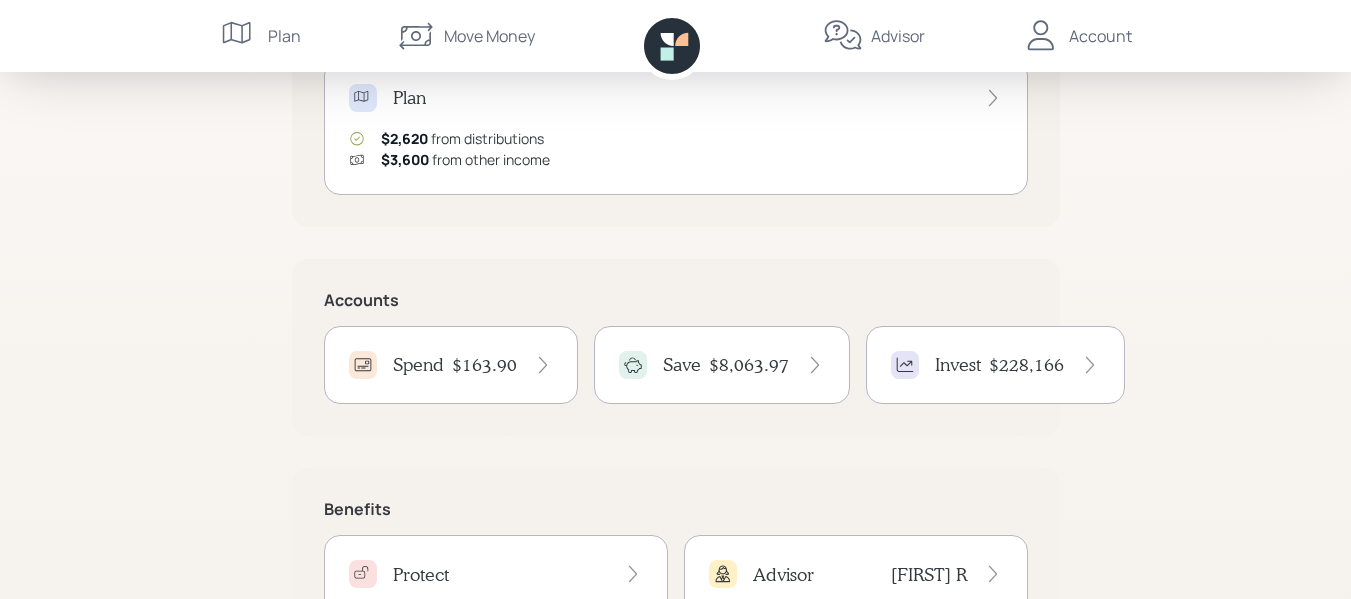 scroll, scrollTop: 400, scrollLeft: 0, axis: vertical 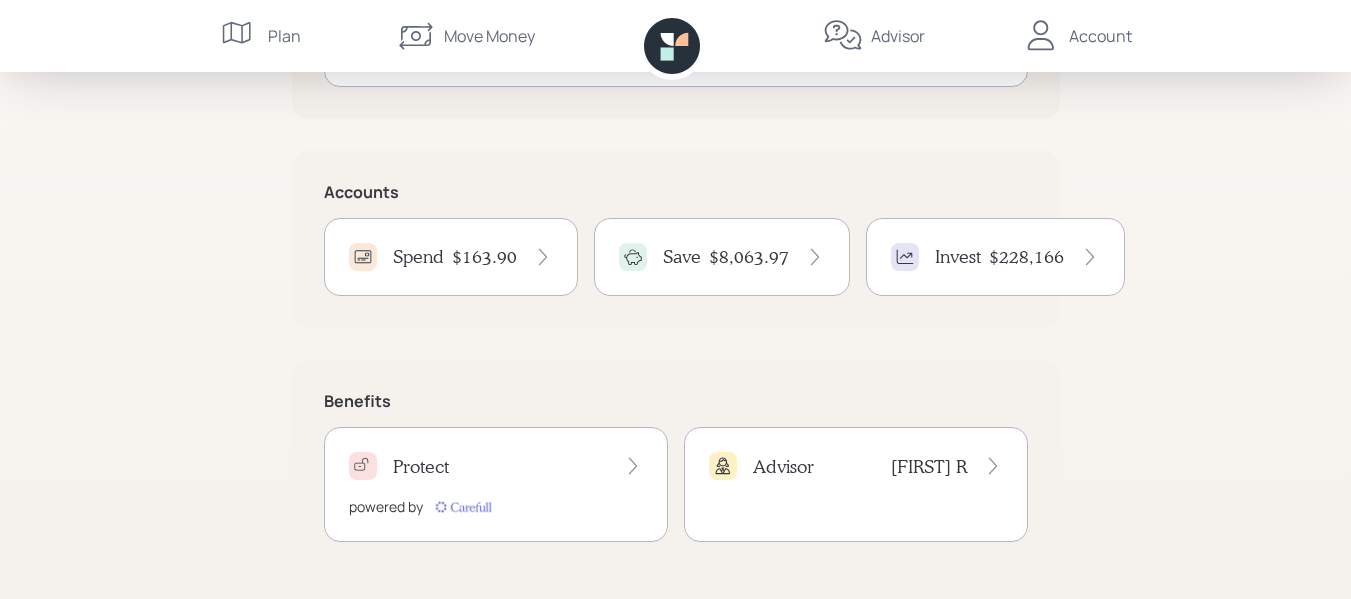 click on "Spend $163.90" at bounding box center (451, 257) 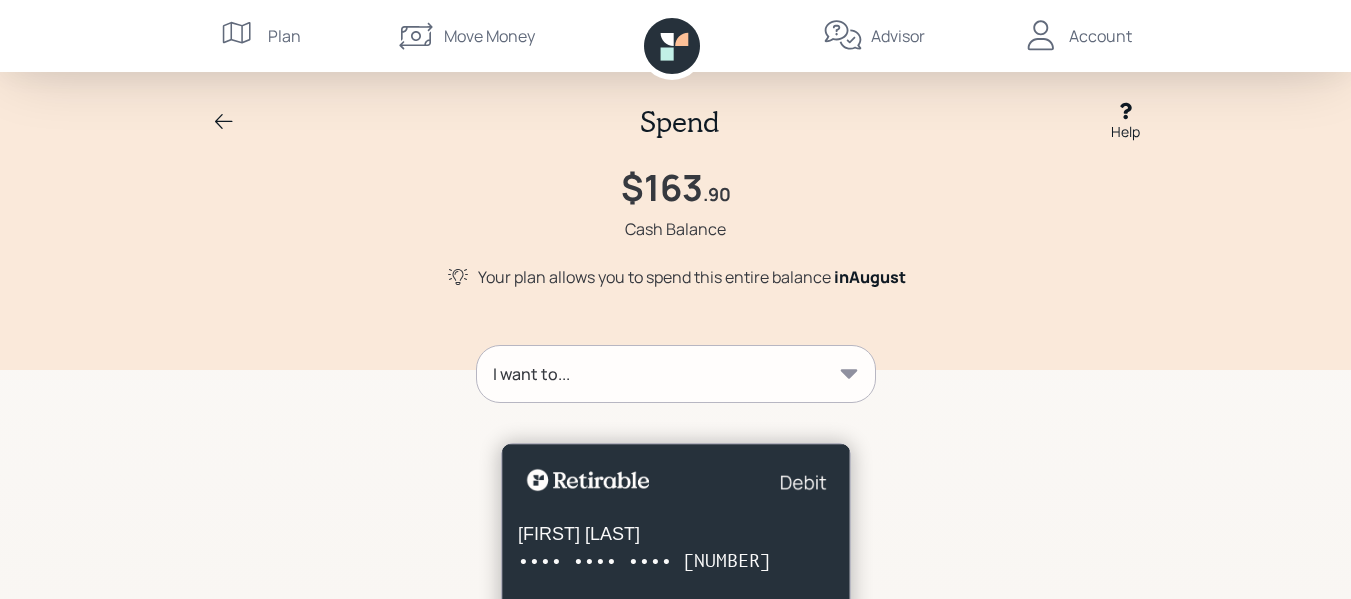 scroll, scrollTop: 0, scrollLeft: 0, axis: both 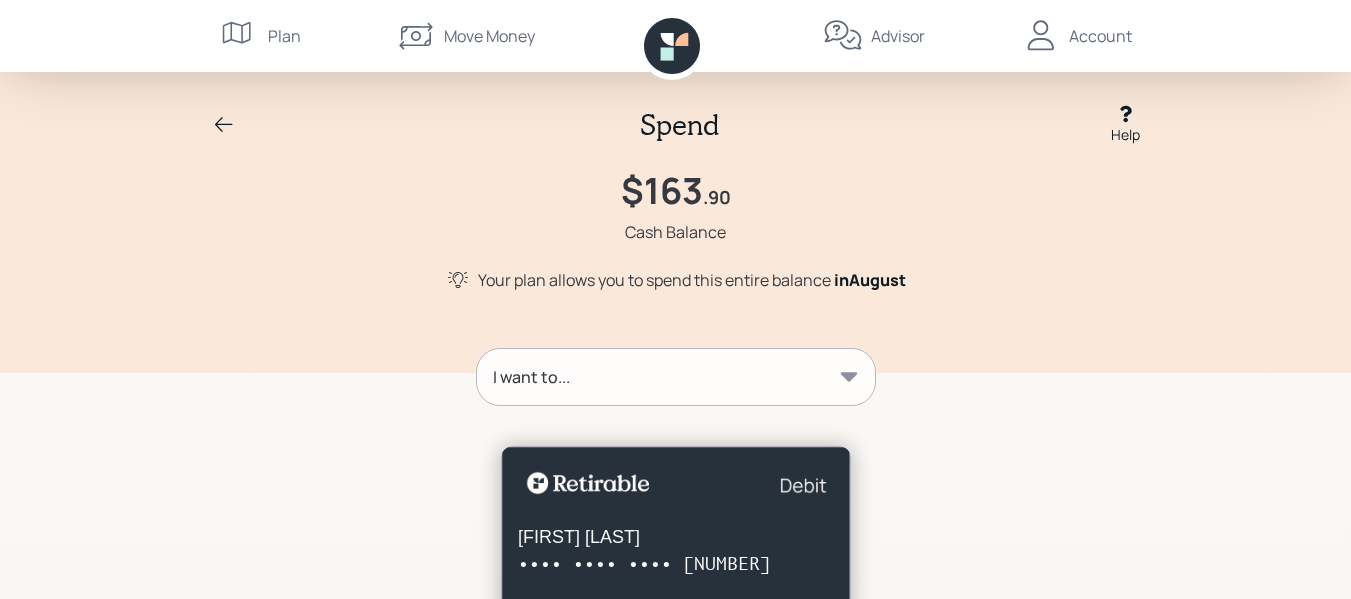 click 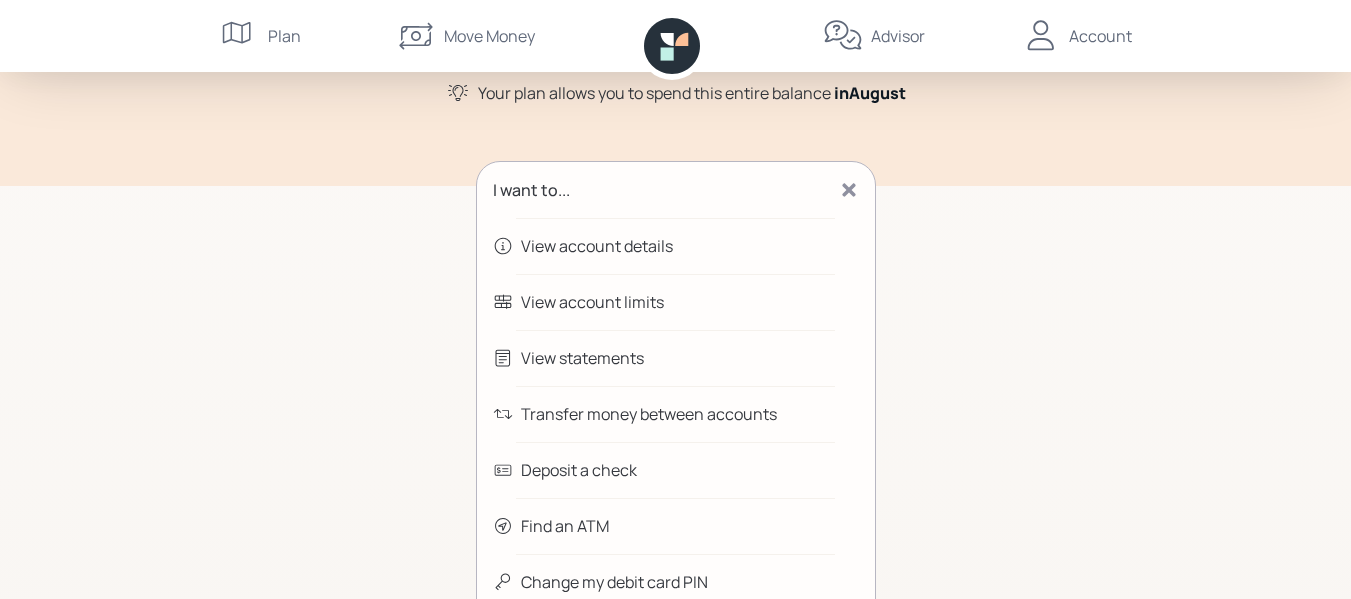 scroll, scrollTop: 200, scrollLeft: 0, axis: vertical 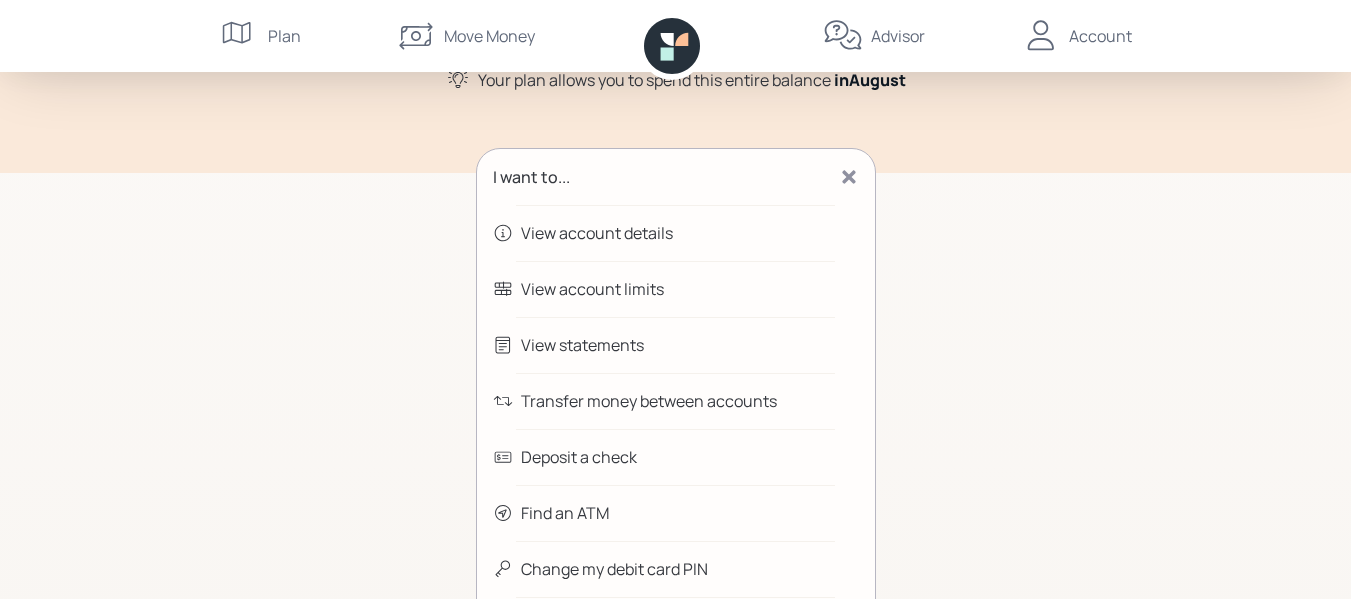 click on "Transfer money between accounts" at bounding box center [676, 401] 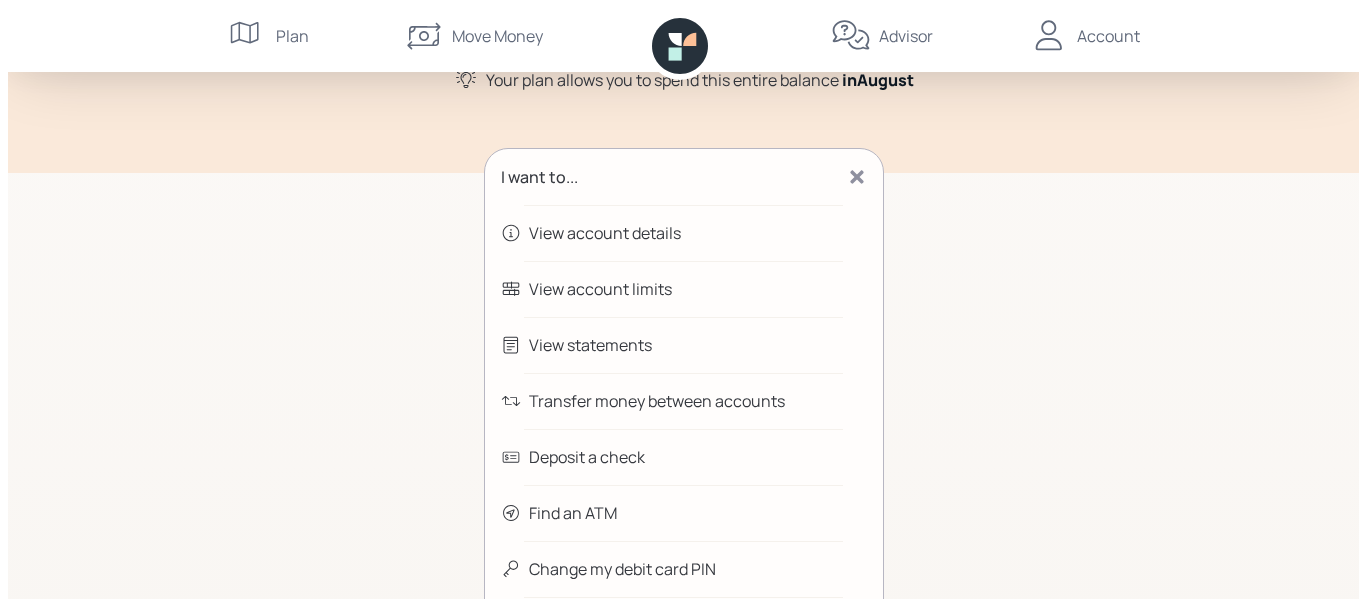scroll, scrollTop: 0, scrollLeft: 0, axis: both 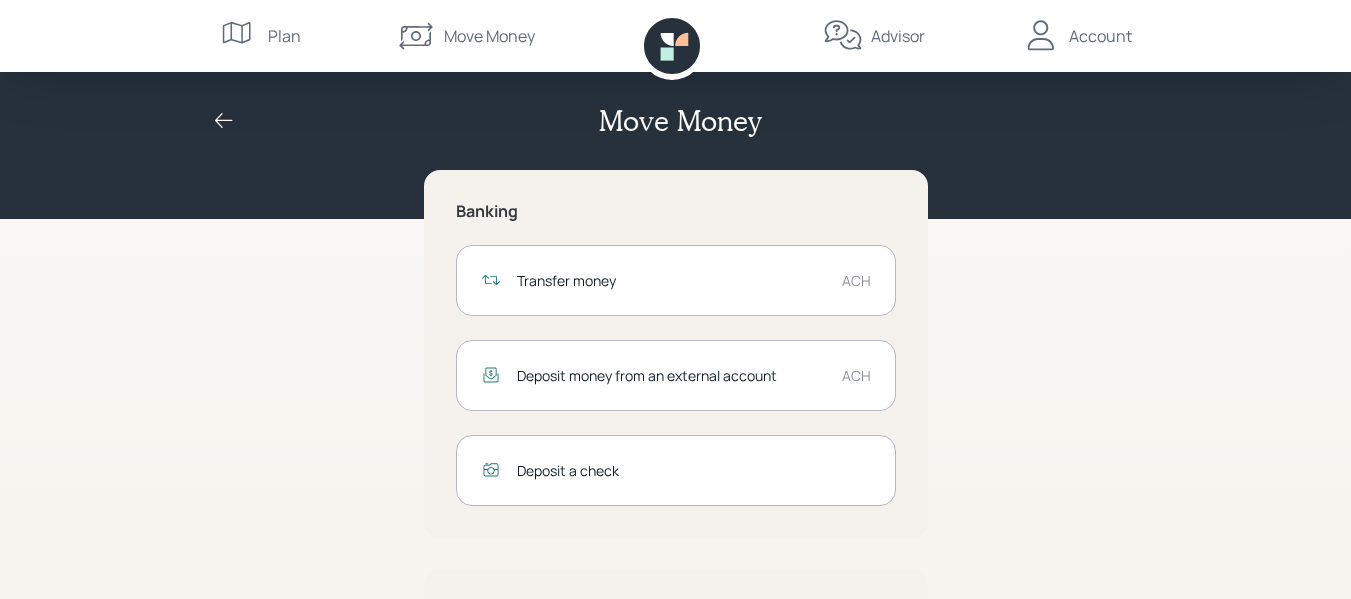 click on "Transfer money ACH" at bounding box center [676, 280] 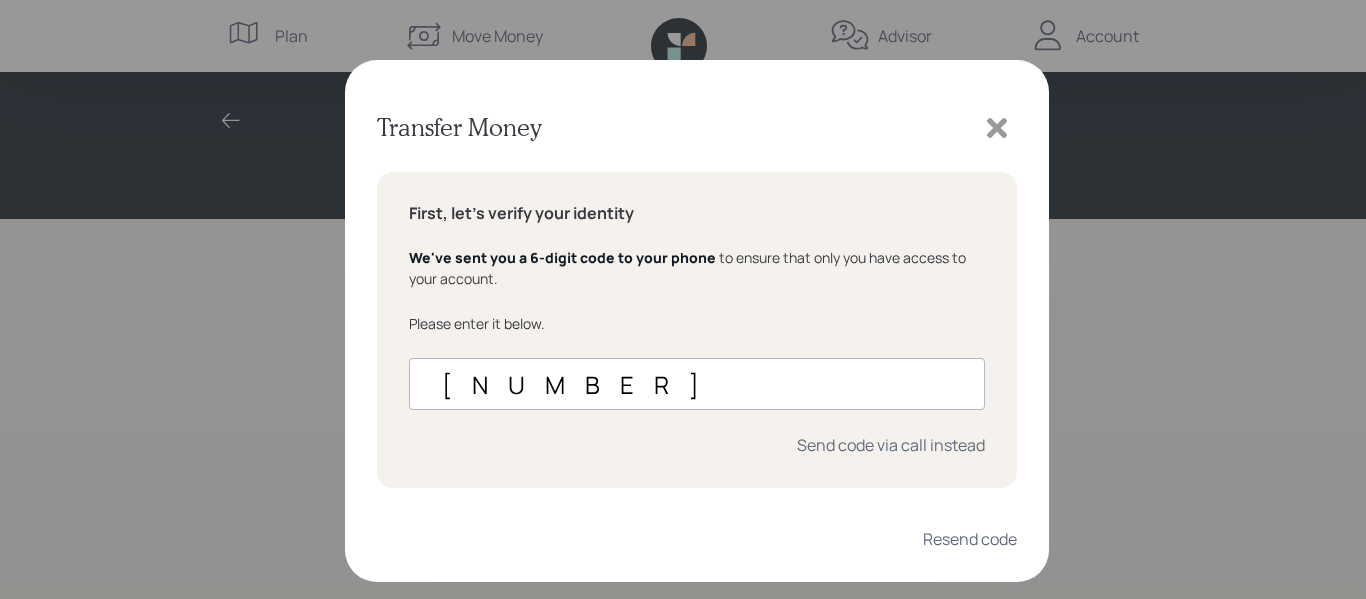 click on "[NUMBER]" at bounding box center (697, 384) 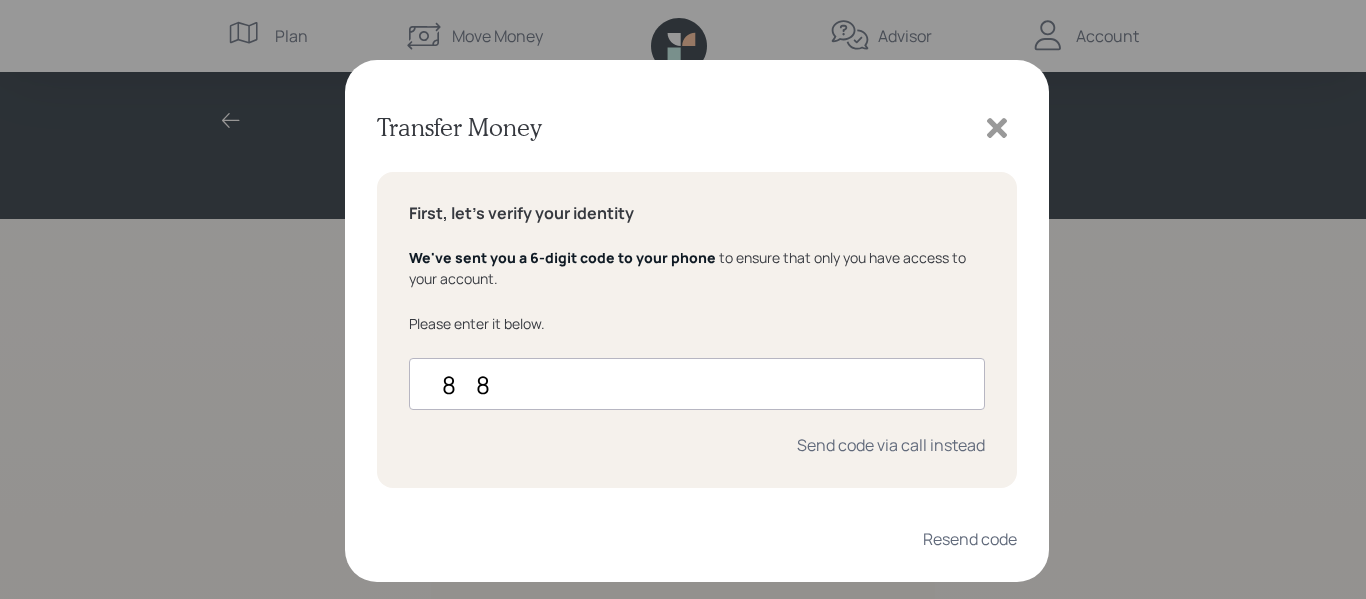 type on "8" 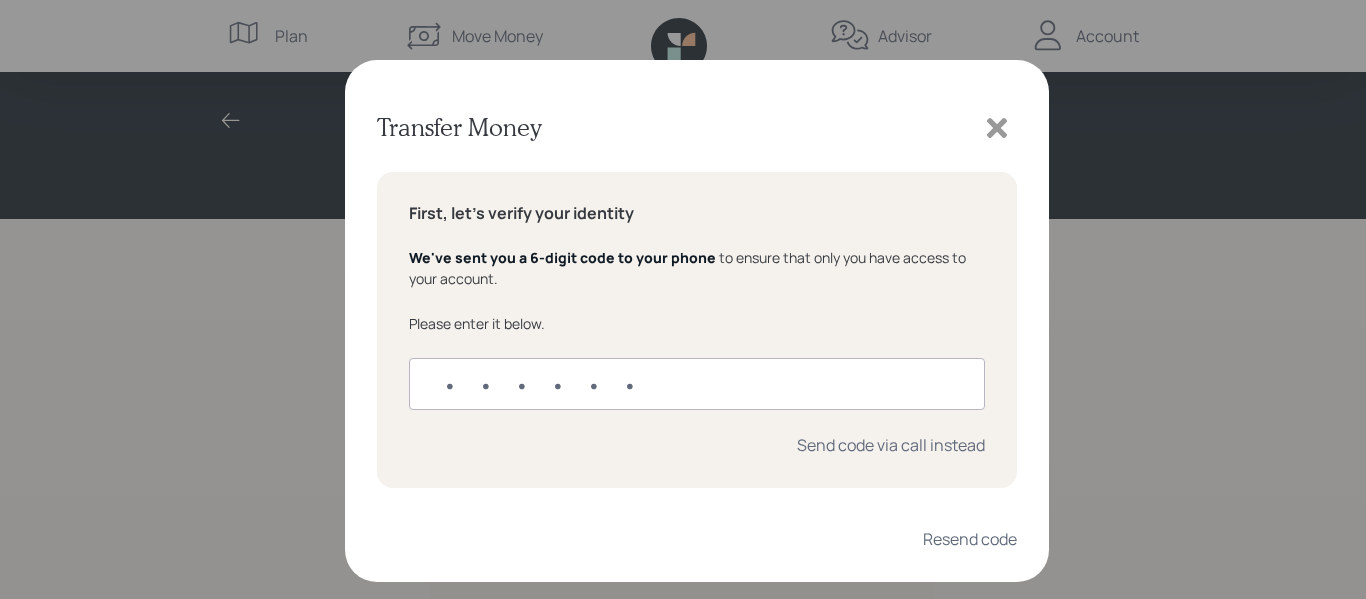 type on "8" 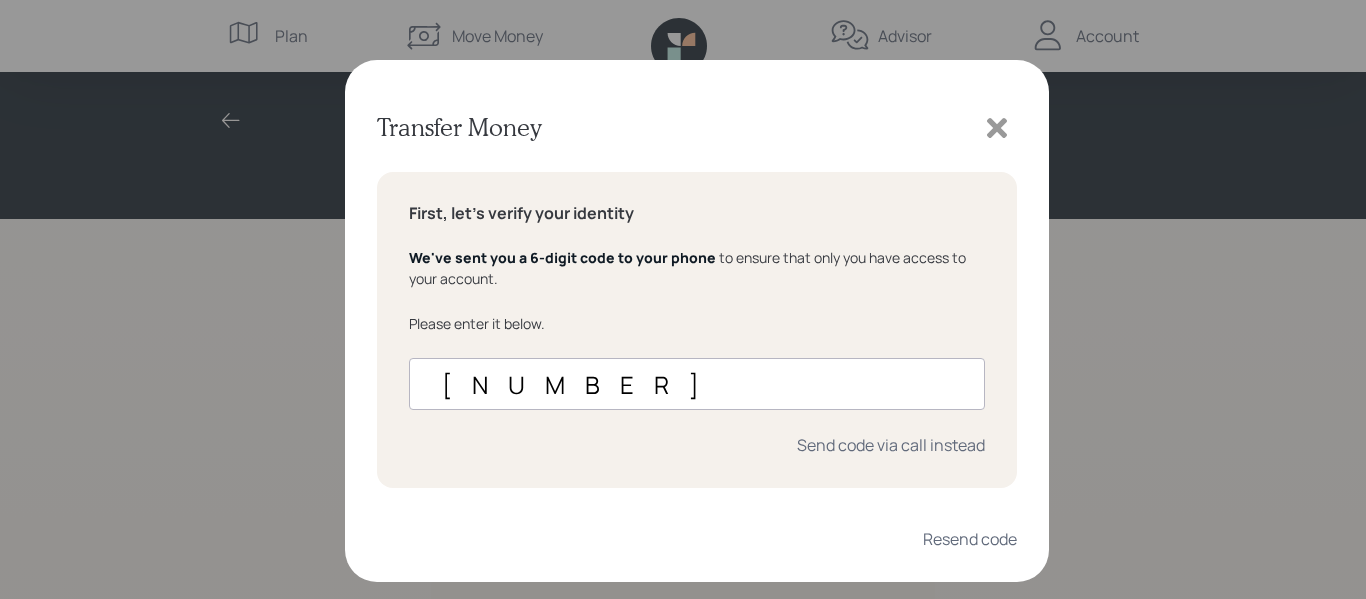 type on "[NUMBER]" 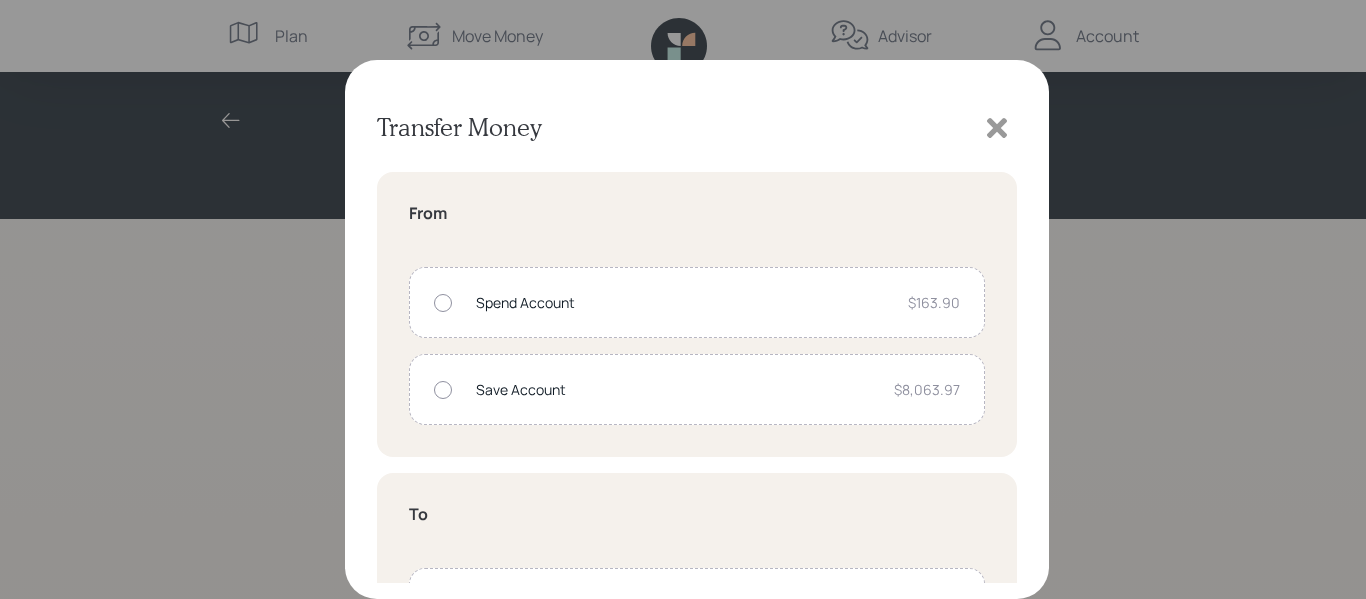 click on "Save Account" at bounding box center [677, 389] 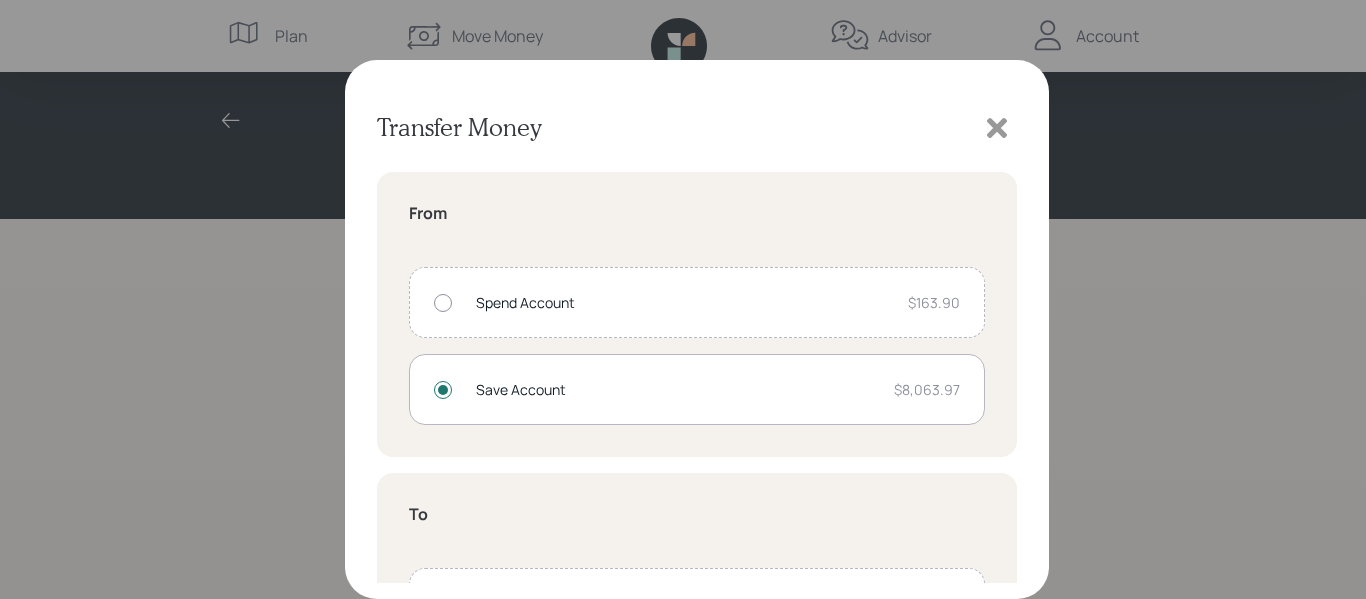scroll, scrollTop: 200, scrollLeft: 0, axis: vertical 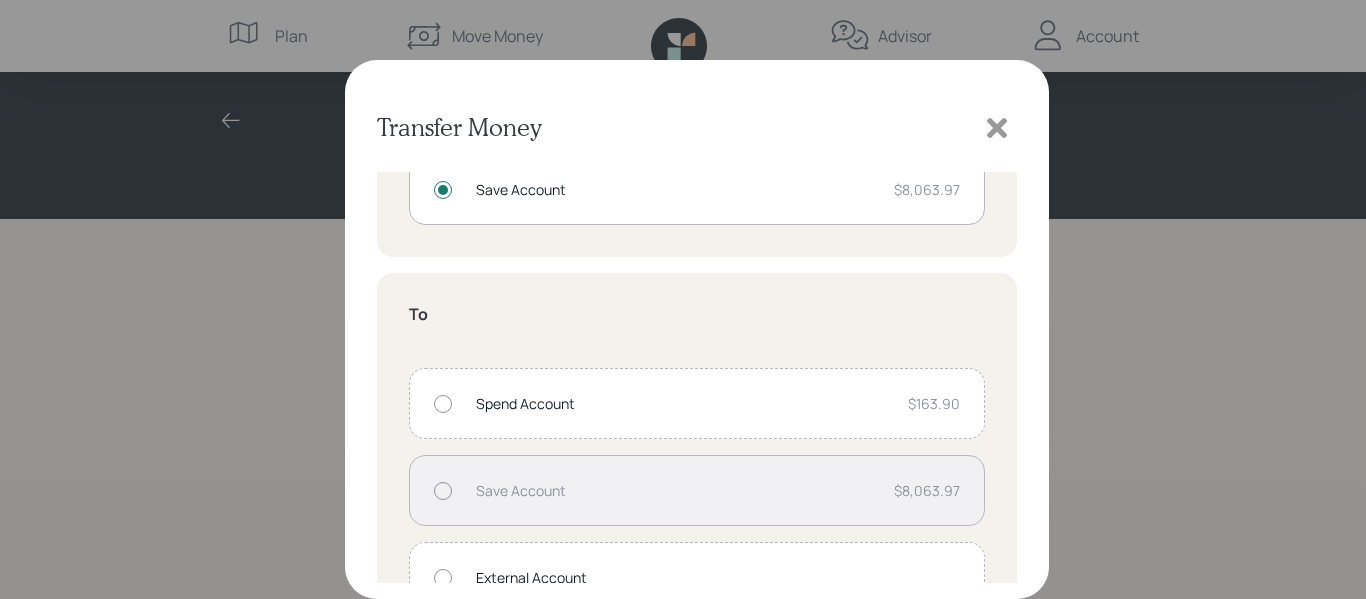 click on "Spend Account" at bounding box center (684, 403) 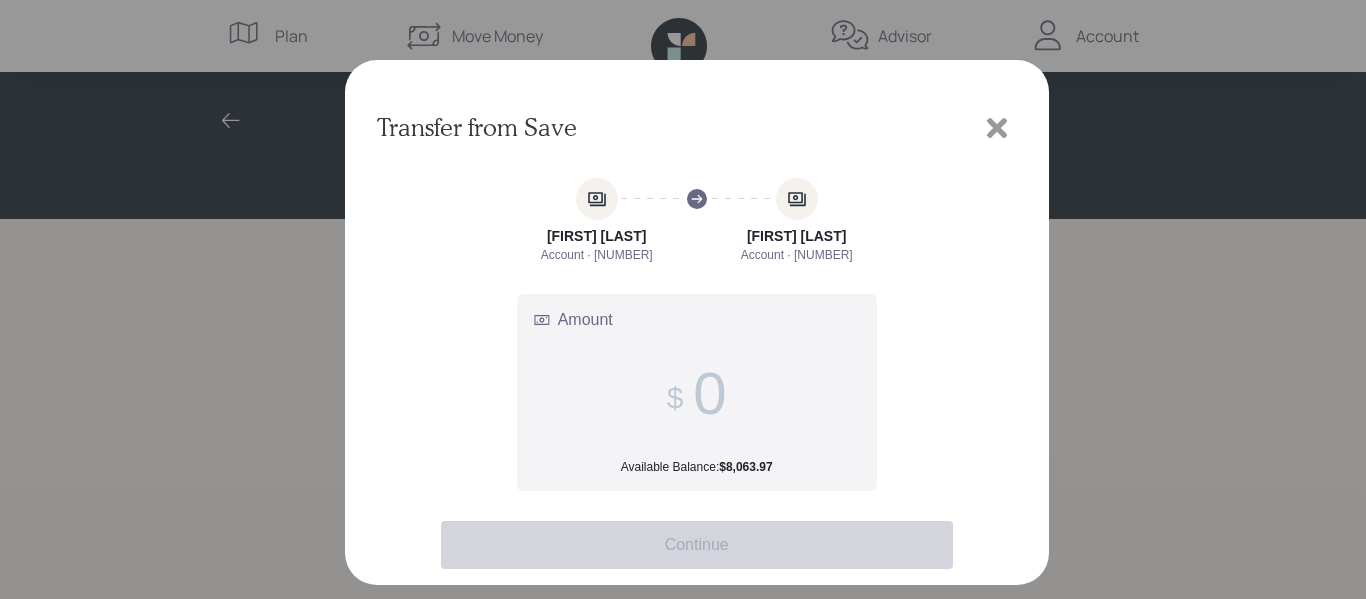 scroll, scrollTop: 0, scrollLeft: 0, axis: both 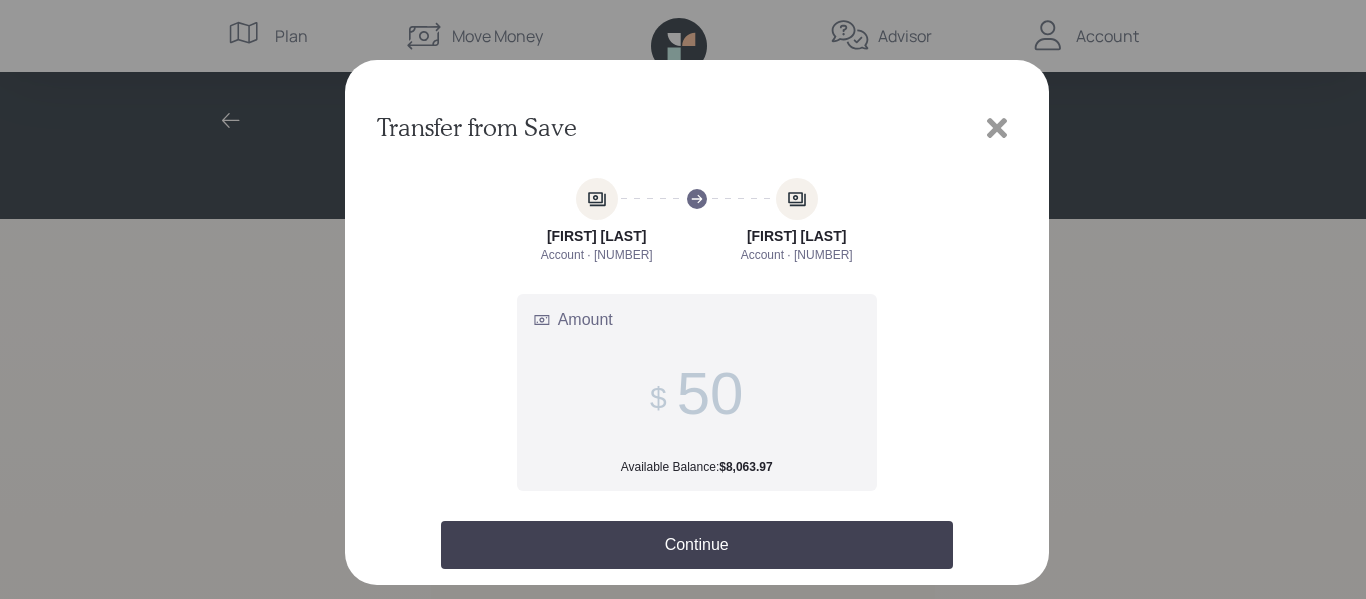 type on "5" 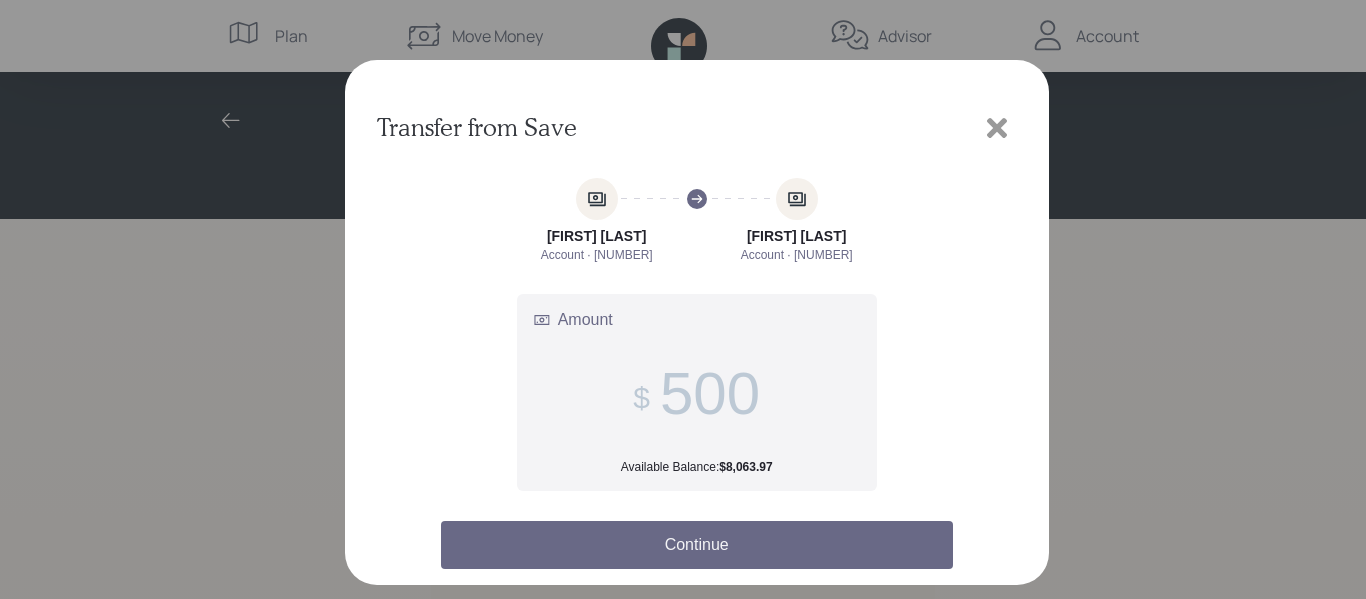 type on "500" 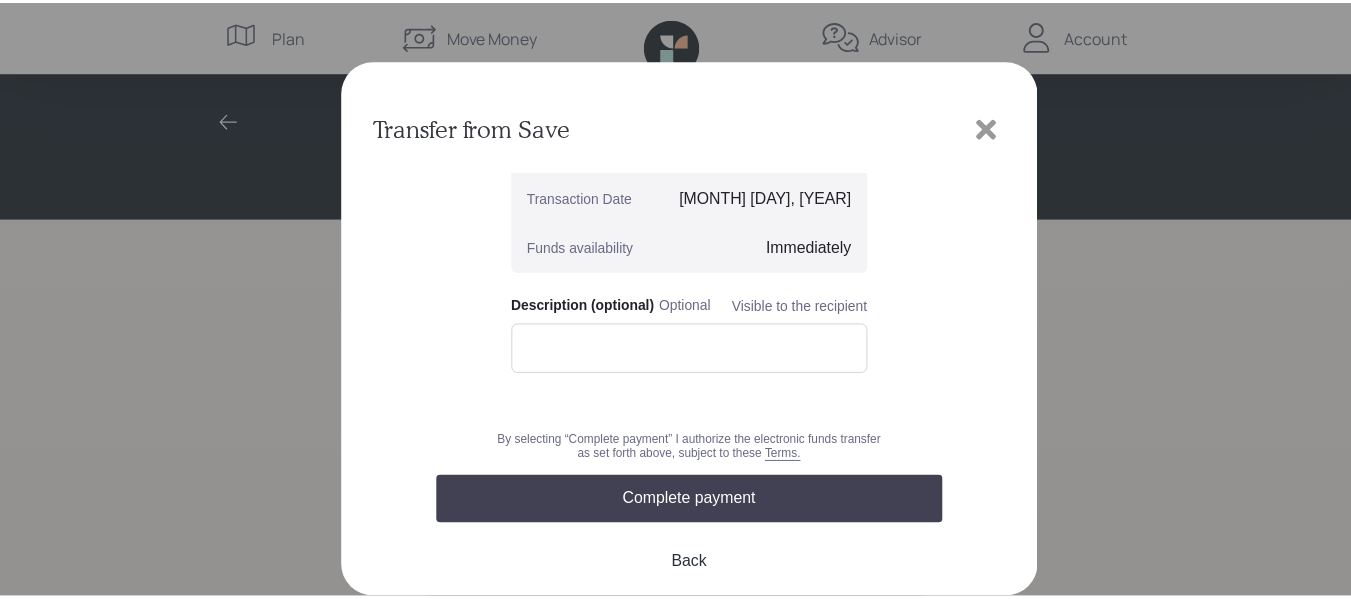 scroll, scrollTop: 228, scrollLeft: 0, axis: vertical 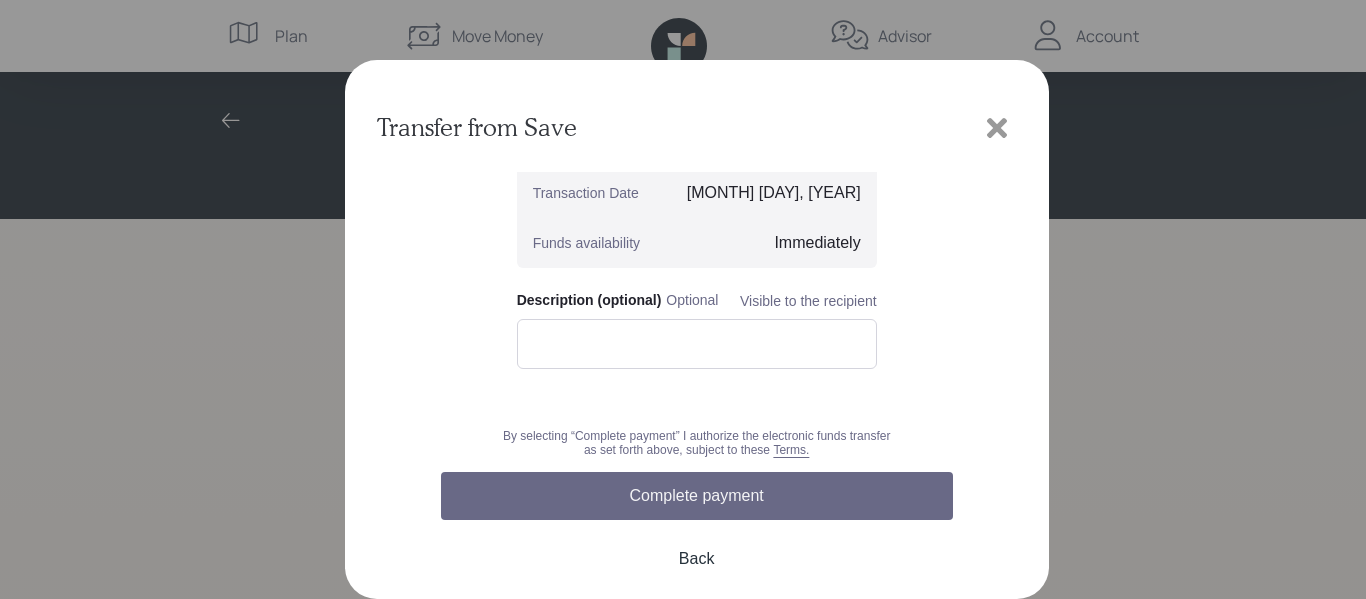 click on "Complete payment" at bounding box center [697, 496] 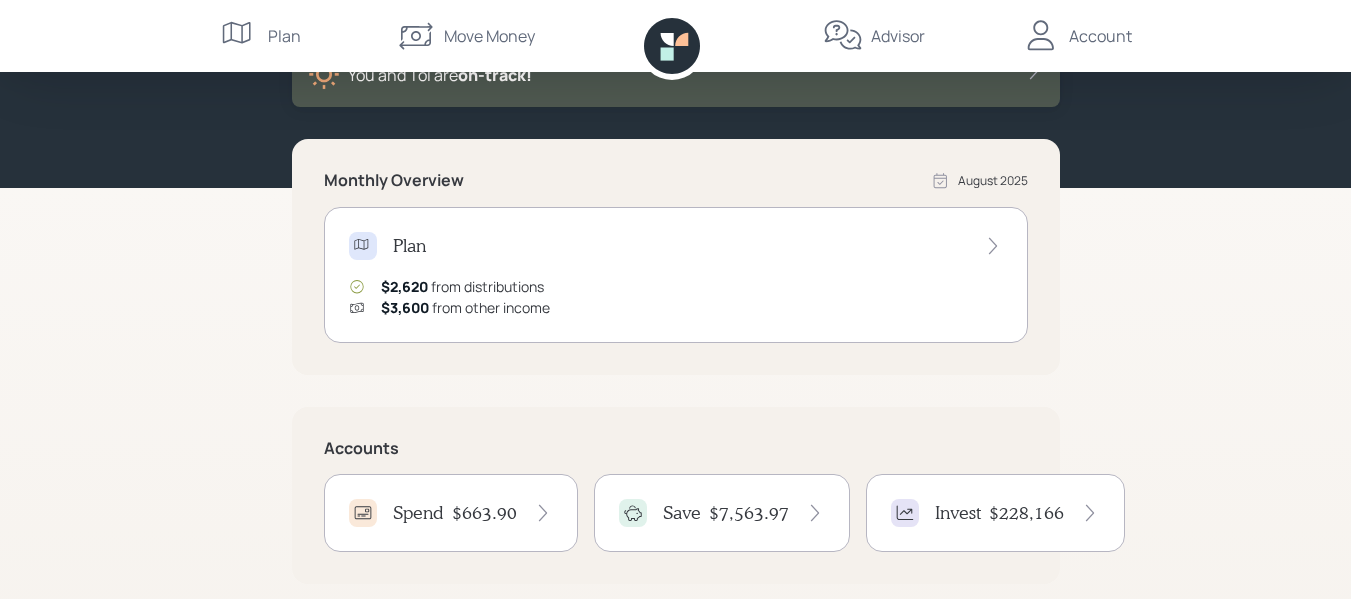 scroll, scrollTop: 0, scrollLeft: 0, axis: both 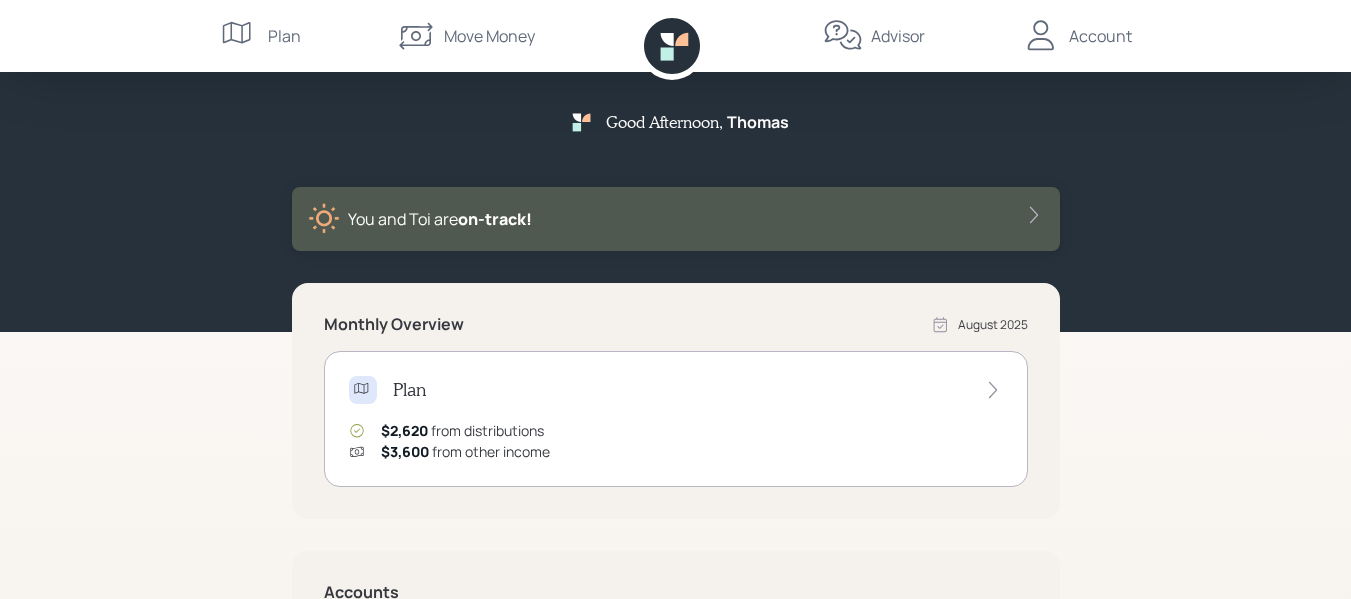 click on "Account" at bounding box center [1100, 36] 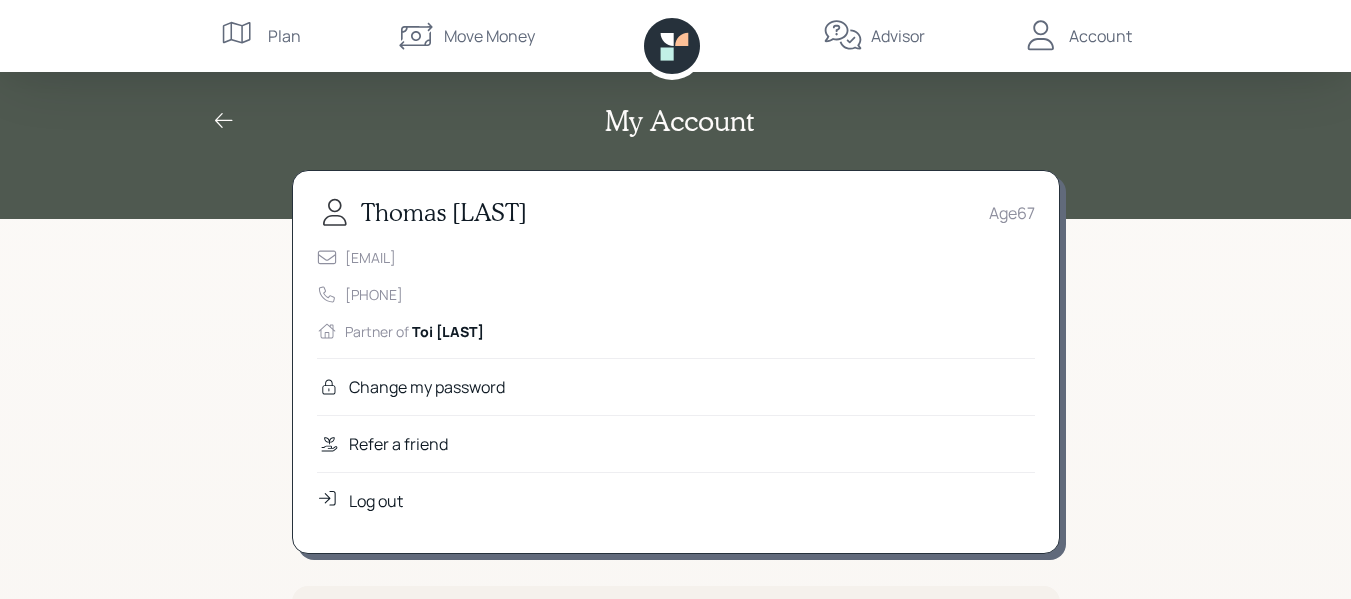 click on "Log out" at bounding box center (376, 501) 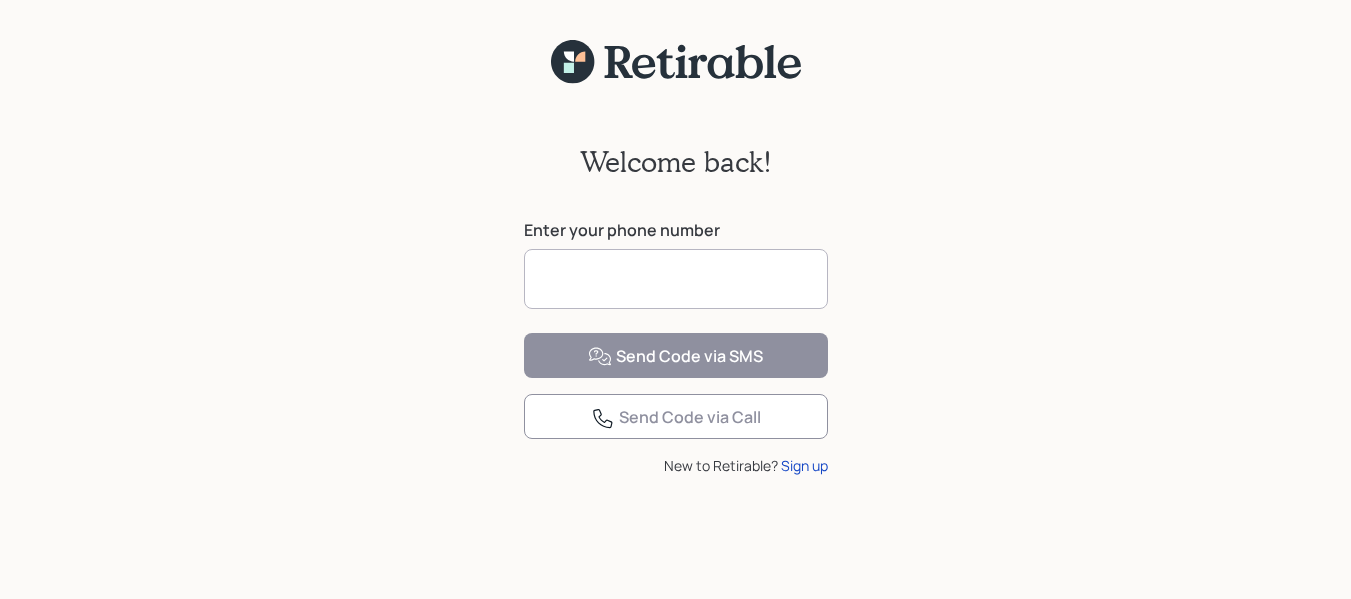 scroll, scrollTop: 0, scrollLeft: 0, axis: both 